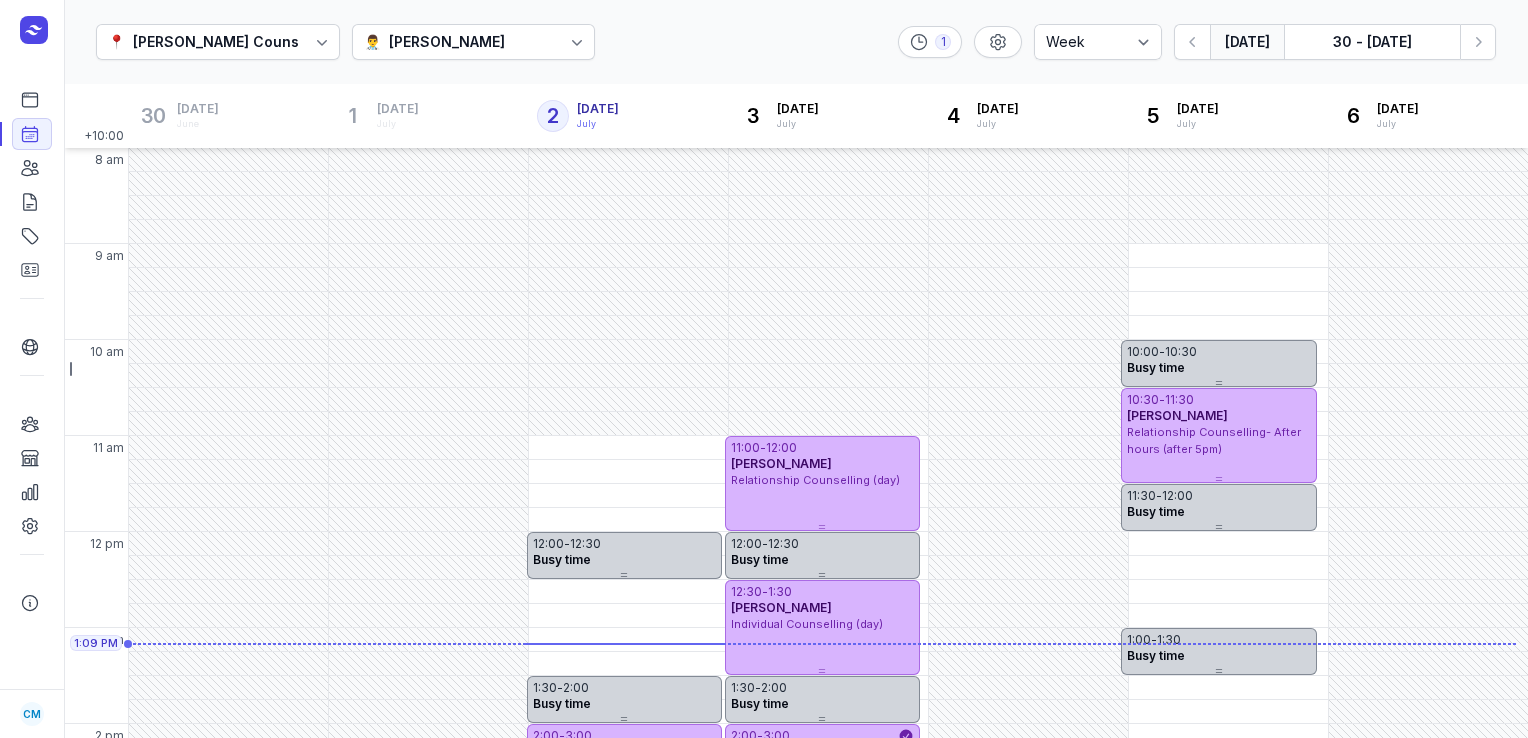 select on "week" 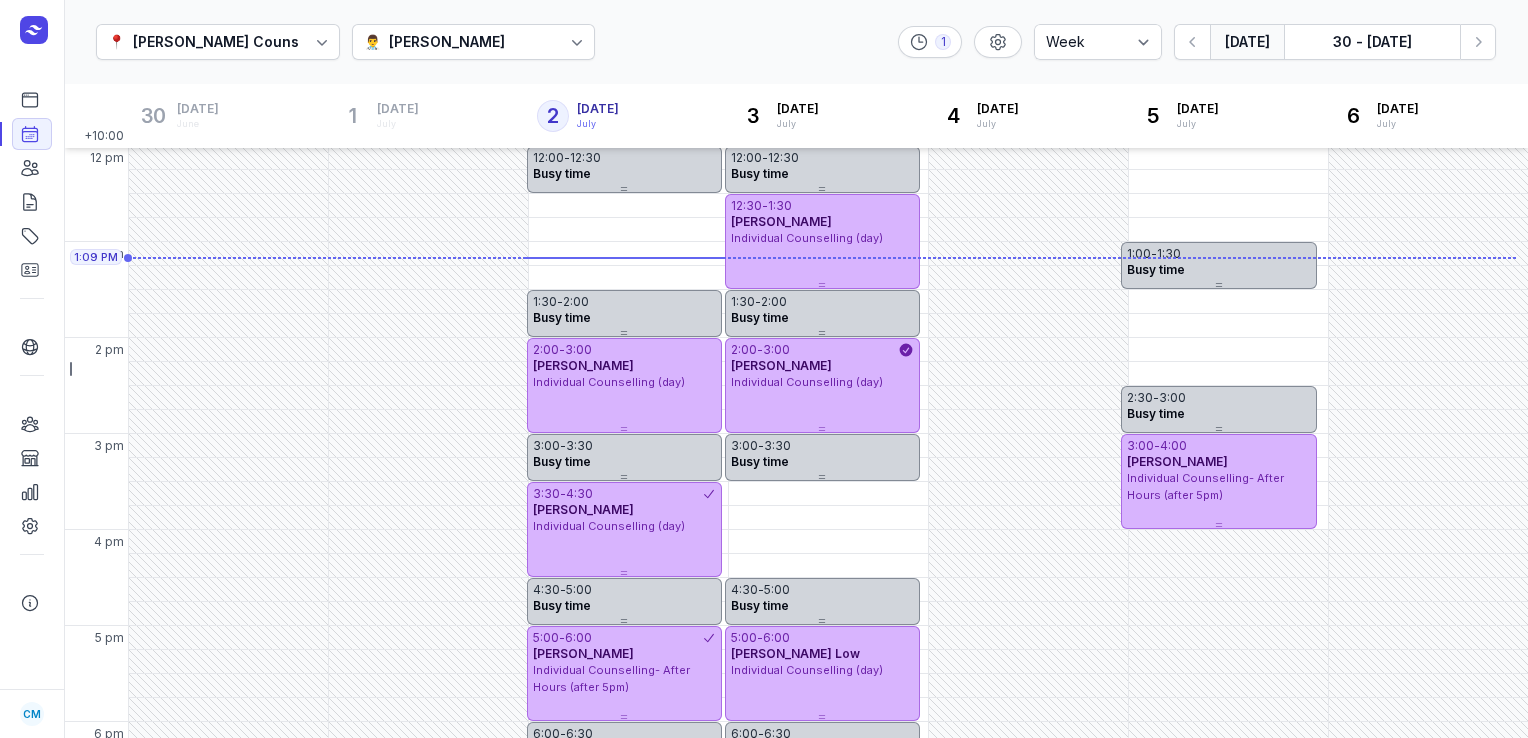 click on "👨‍⚕️ [PERSON_NAME]" at bounding box center [474, 42] 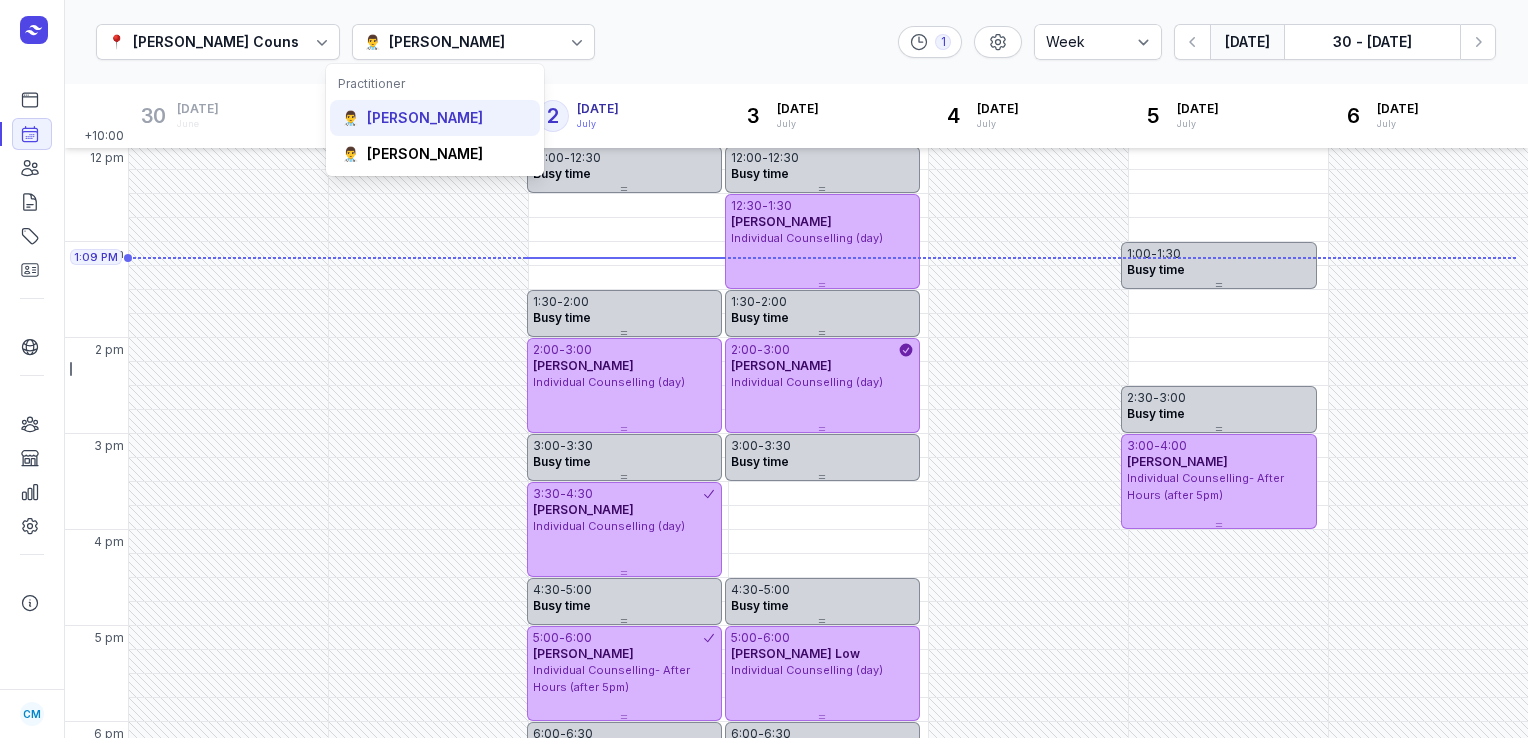 click on "[PERSON_NAME]" at bounding box center (425, 118) 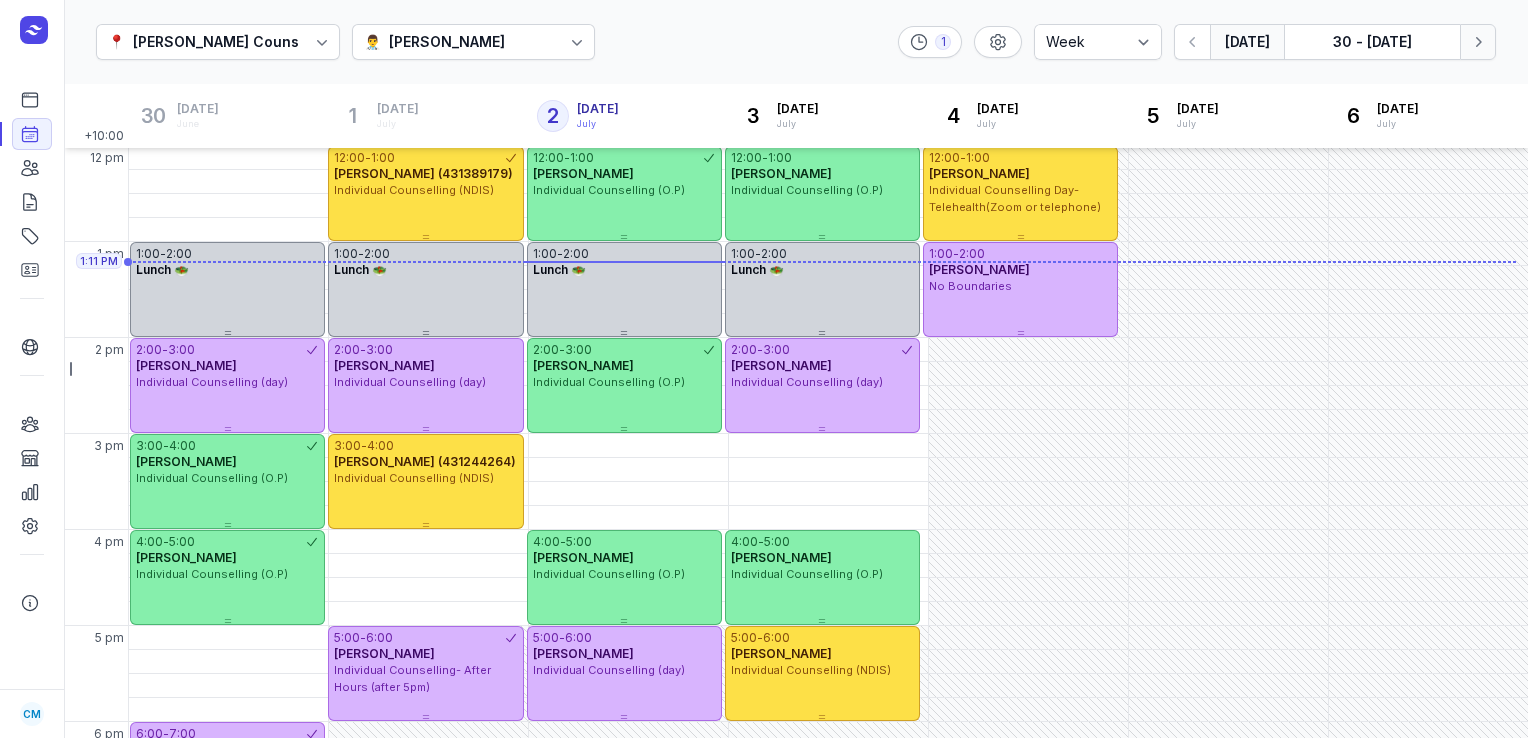 click 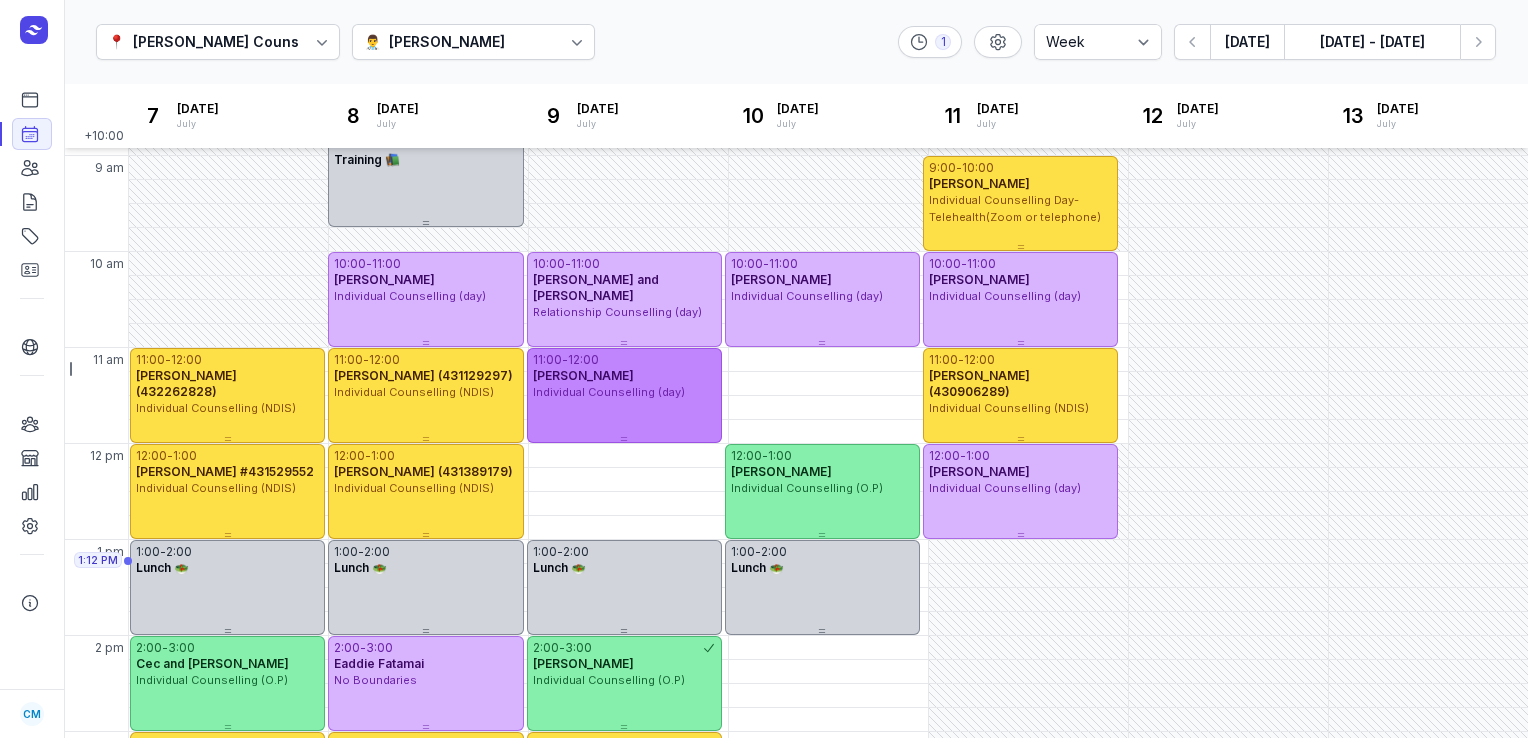 scroll, scrollTop: 84, scrollLeft: 0, axis: vertical 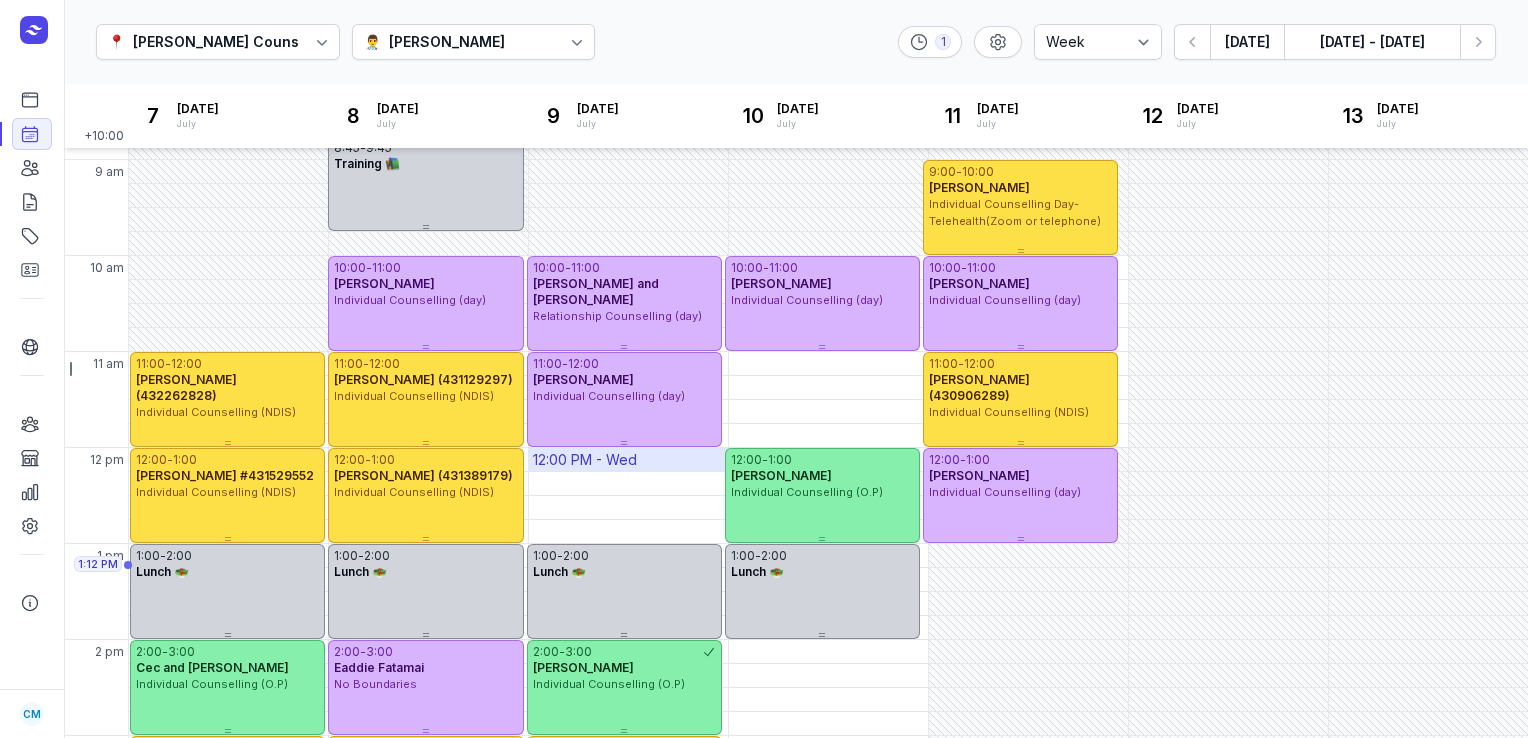 click on "12:00 PM - Wed" at bounding box center (585, 460) 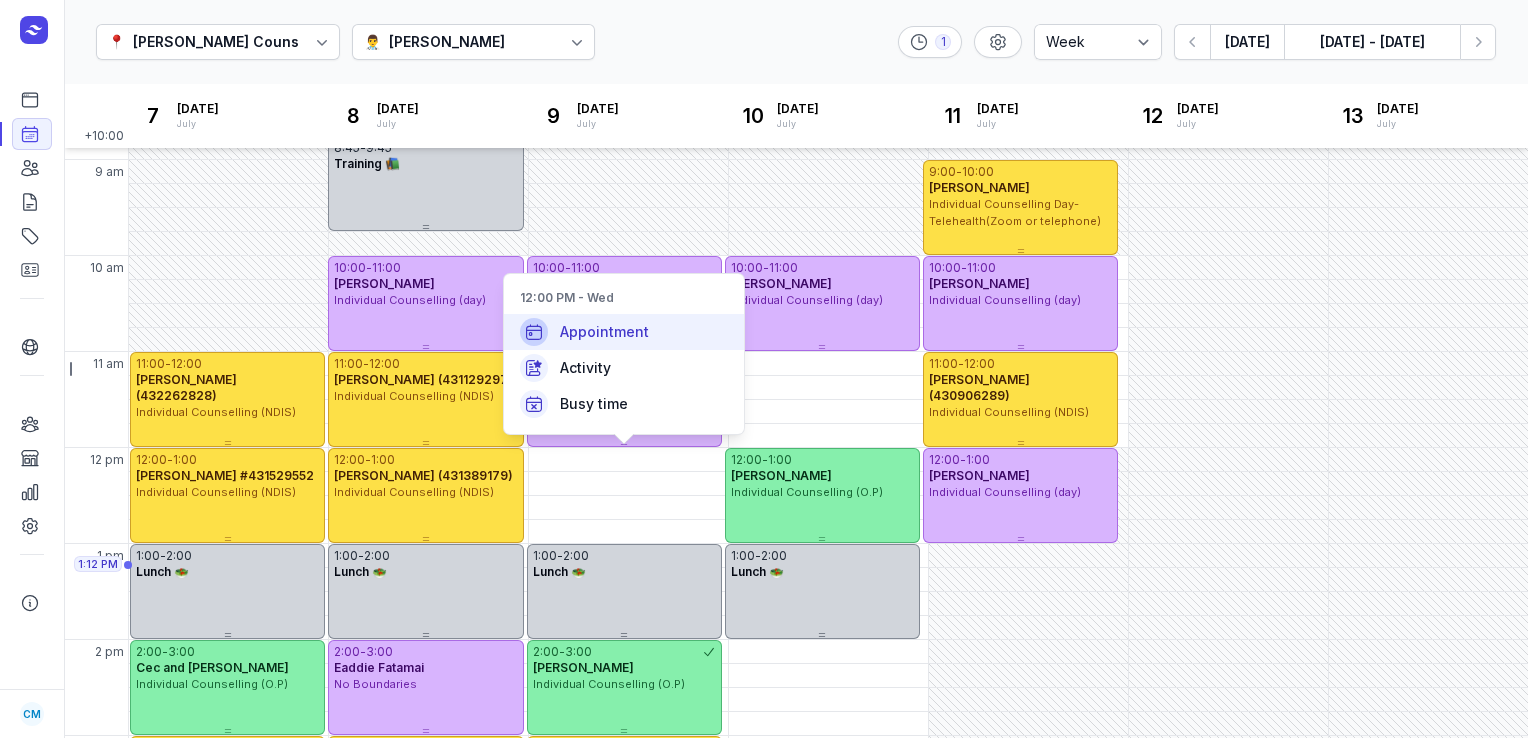 click on "Appointment" at bounding box center [604, 332] 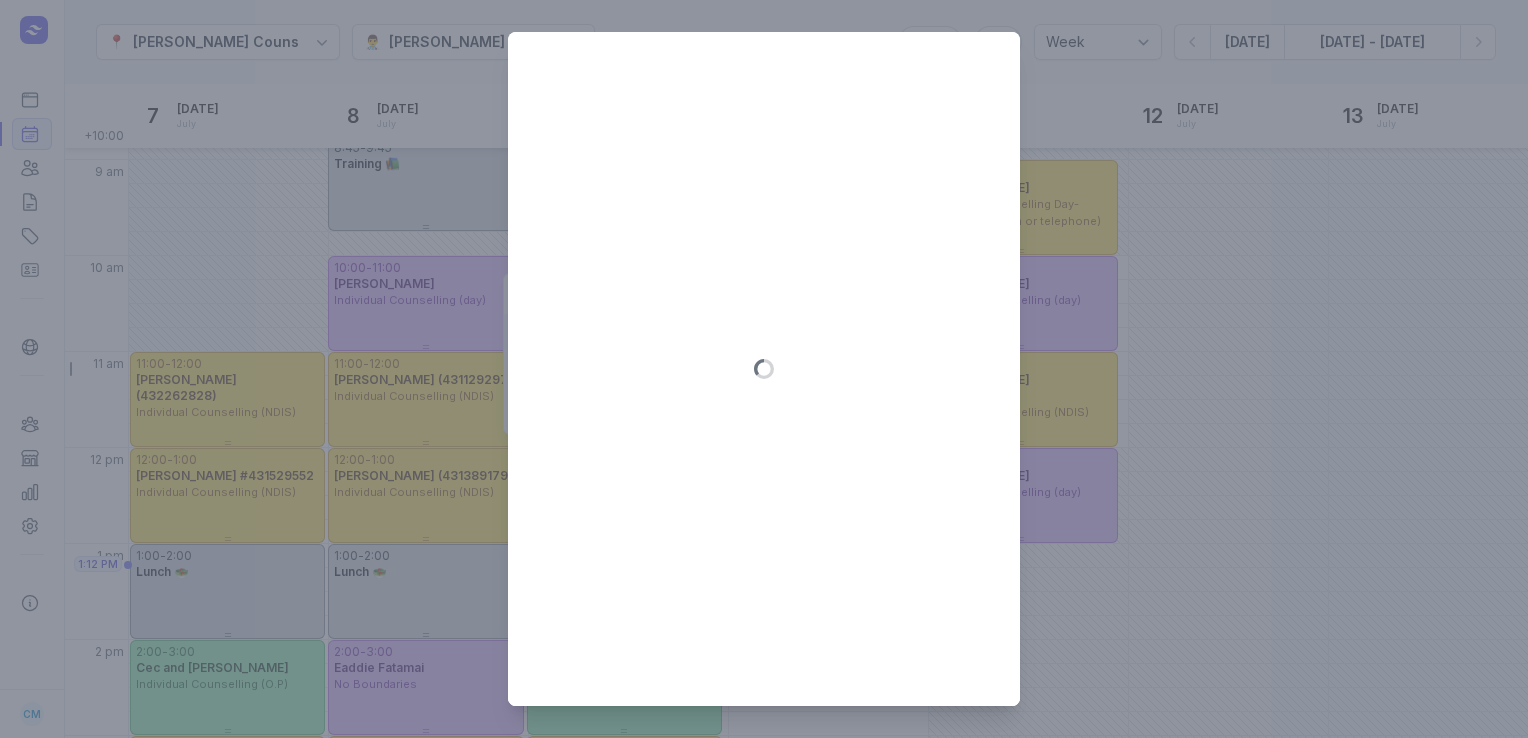 type on "[DATE]" 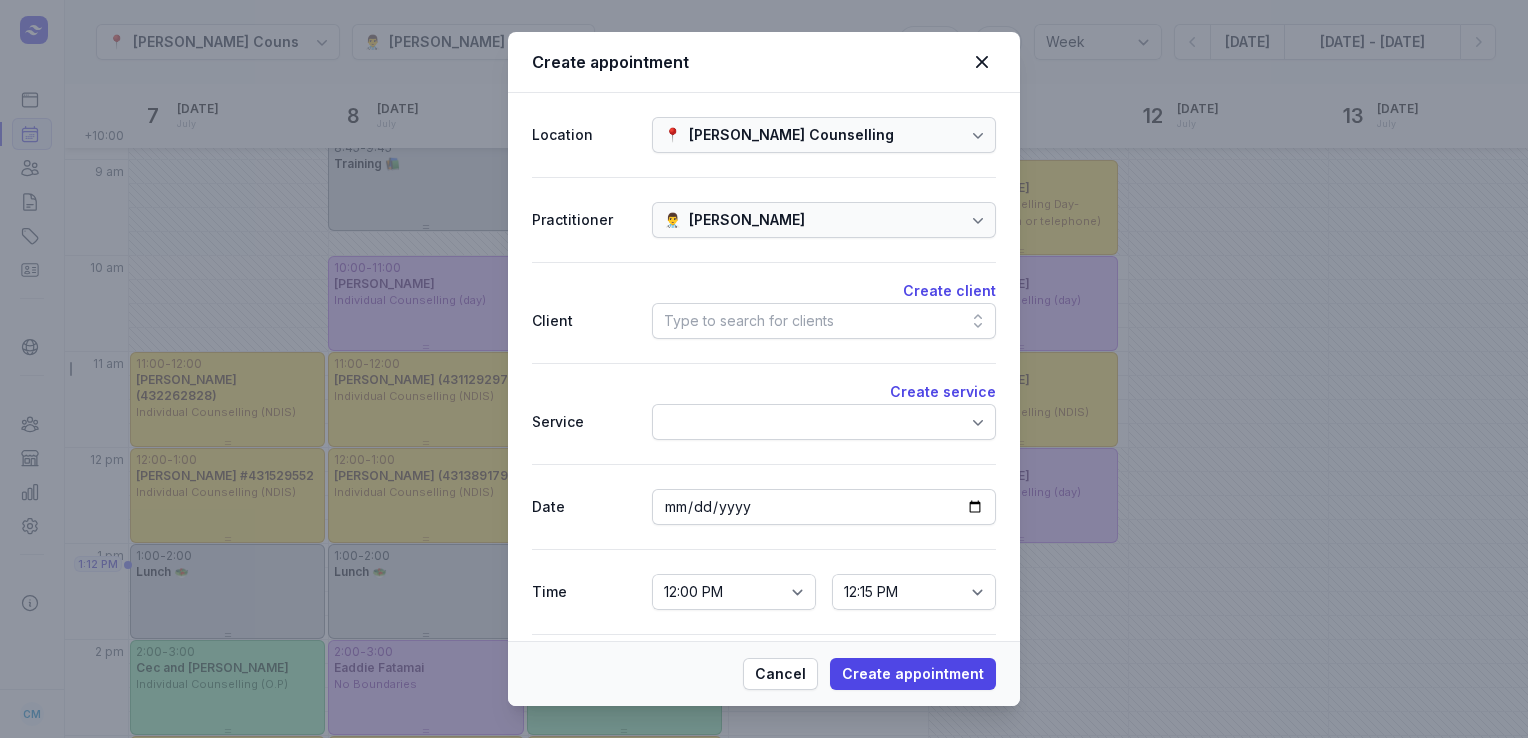 click on "Type to search for clients" 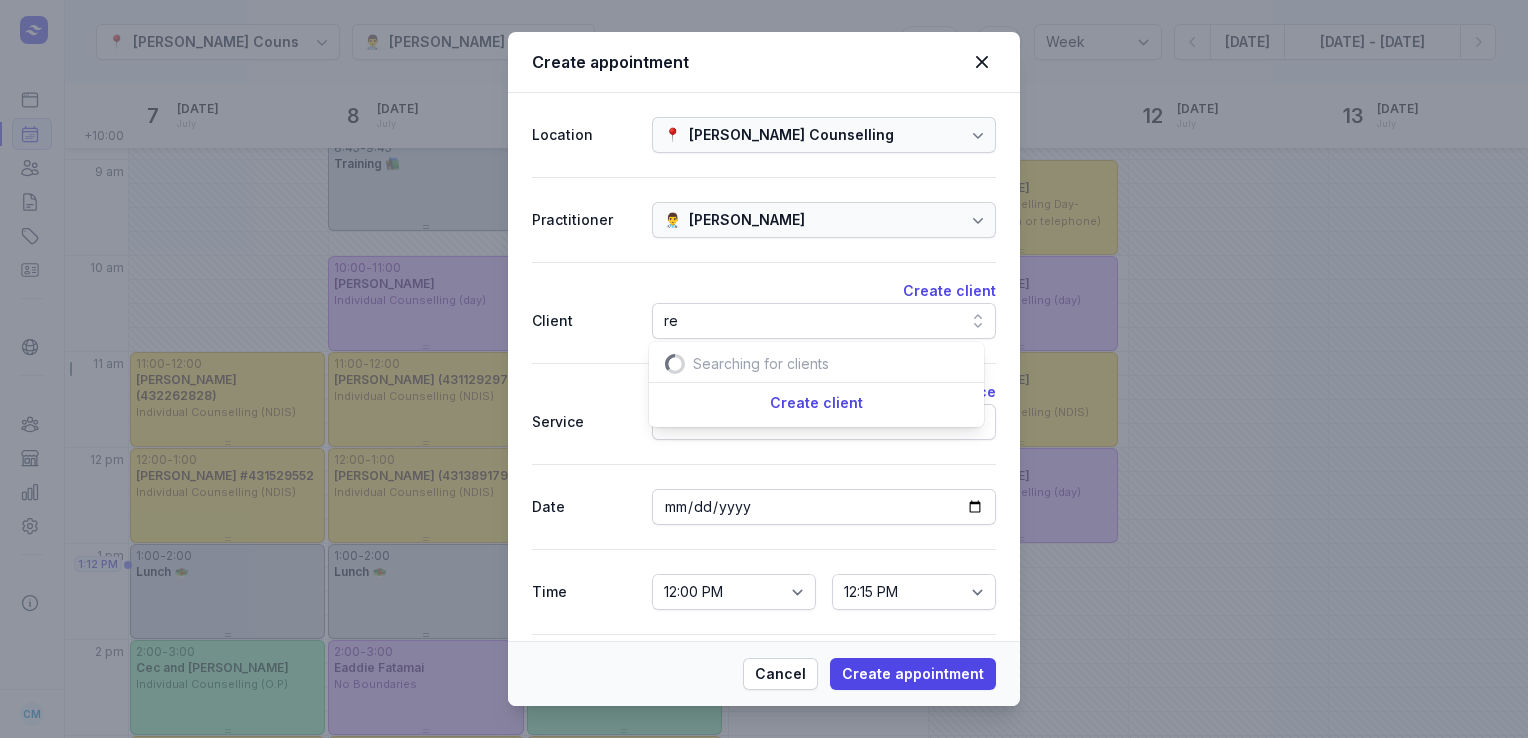 scroll, scrollTop: 0, scrollLeft: 19, axis: horizontal 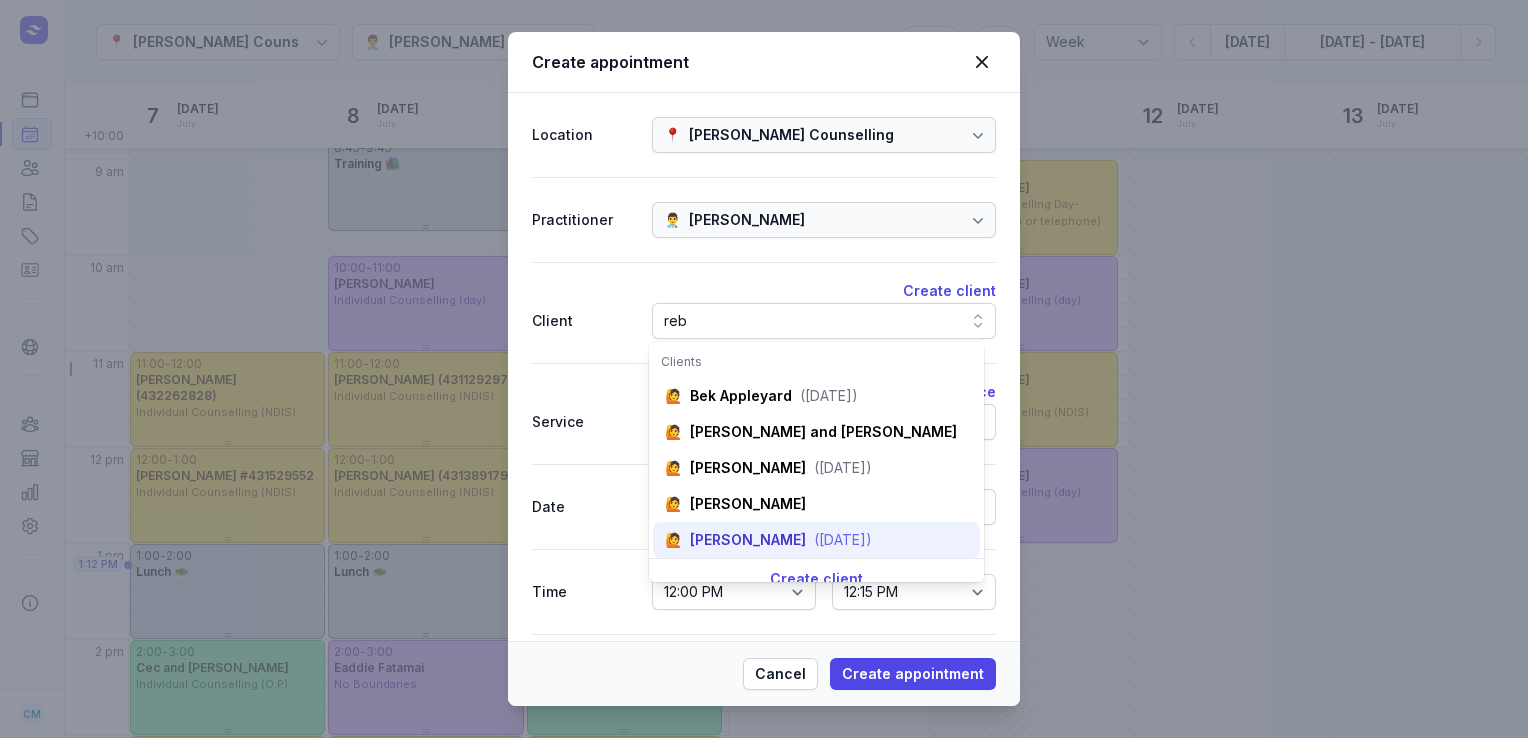 type on "reb" 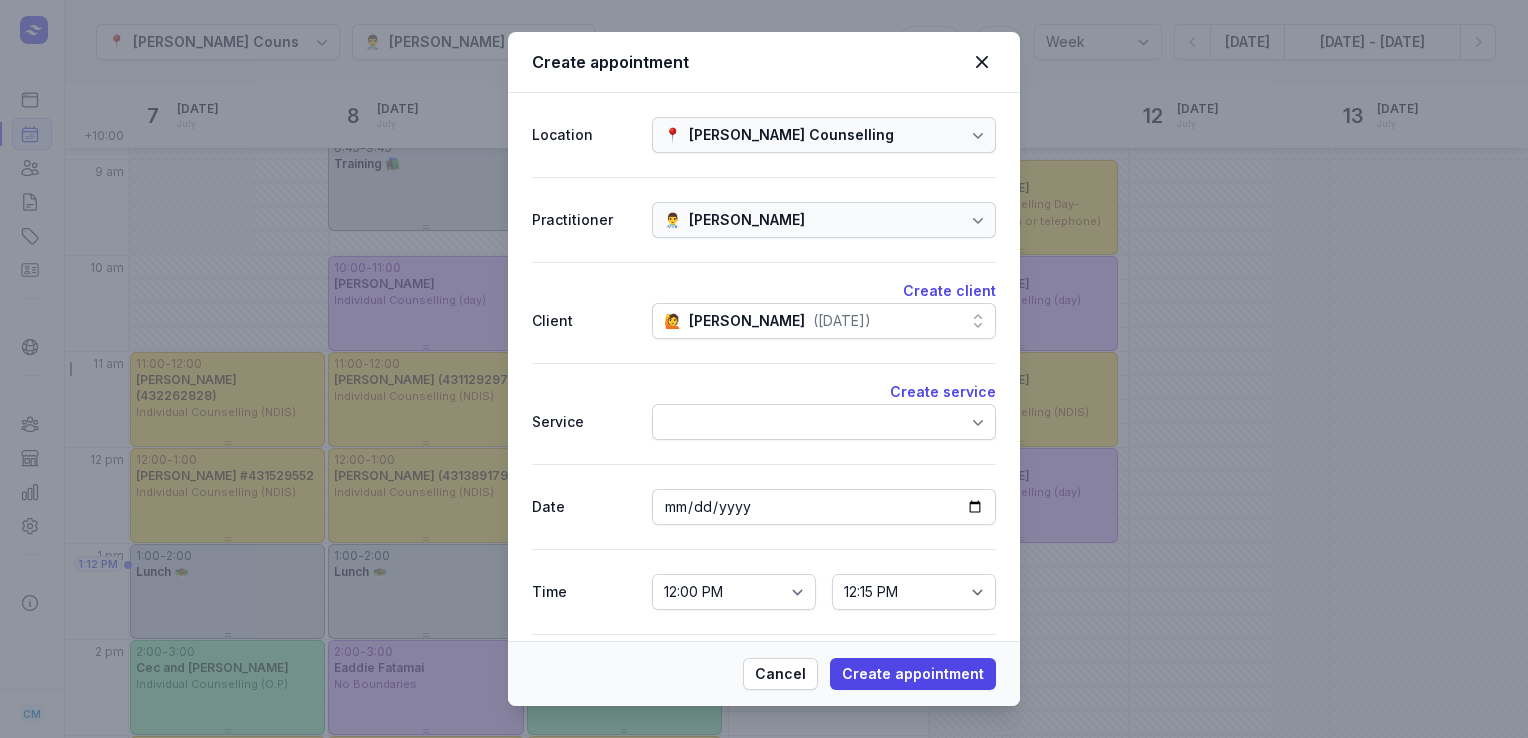 click at bounding box center (824, 422) 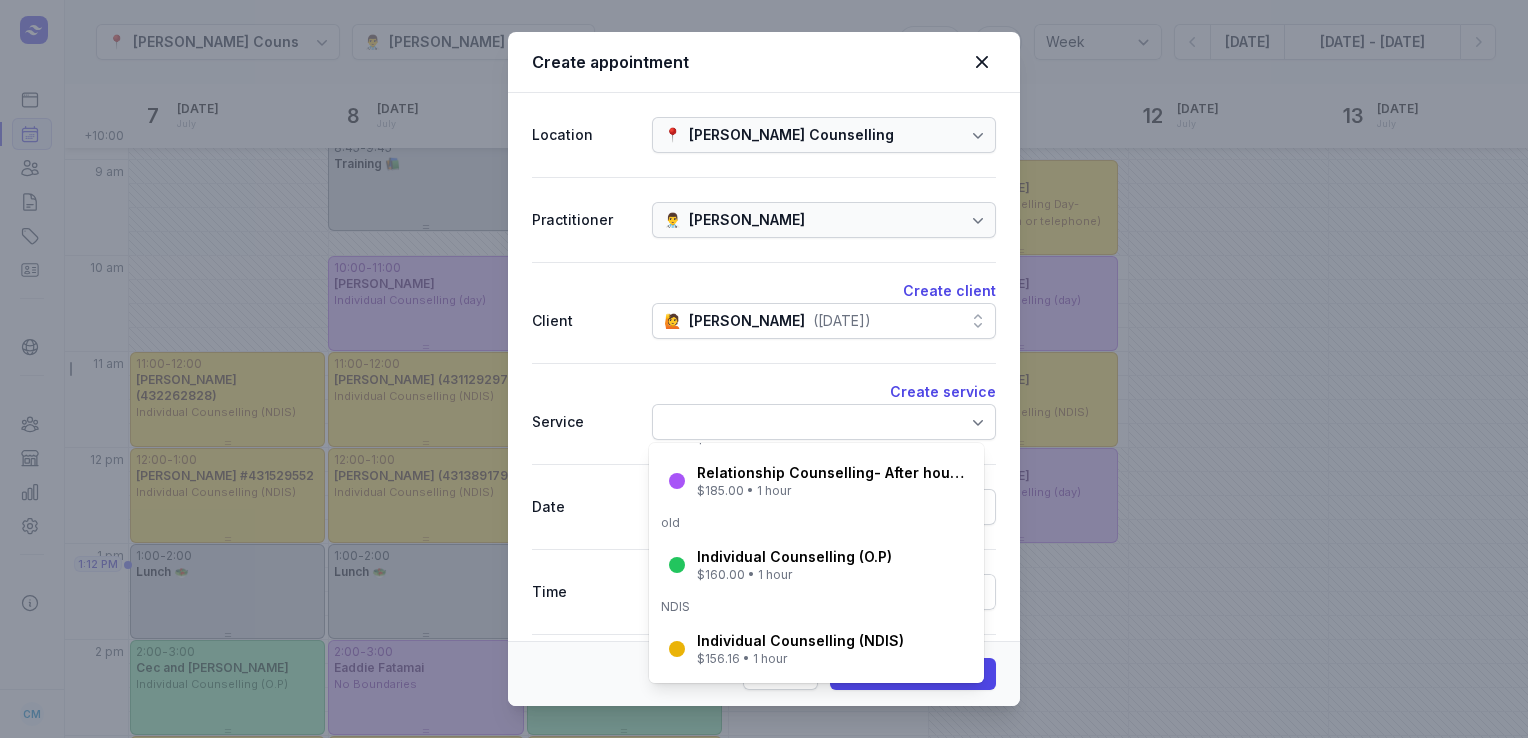 scroll, scrollTop: 232, scrollLeft: 0, axis: vertical 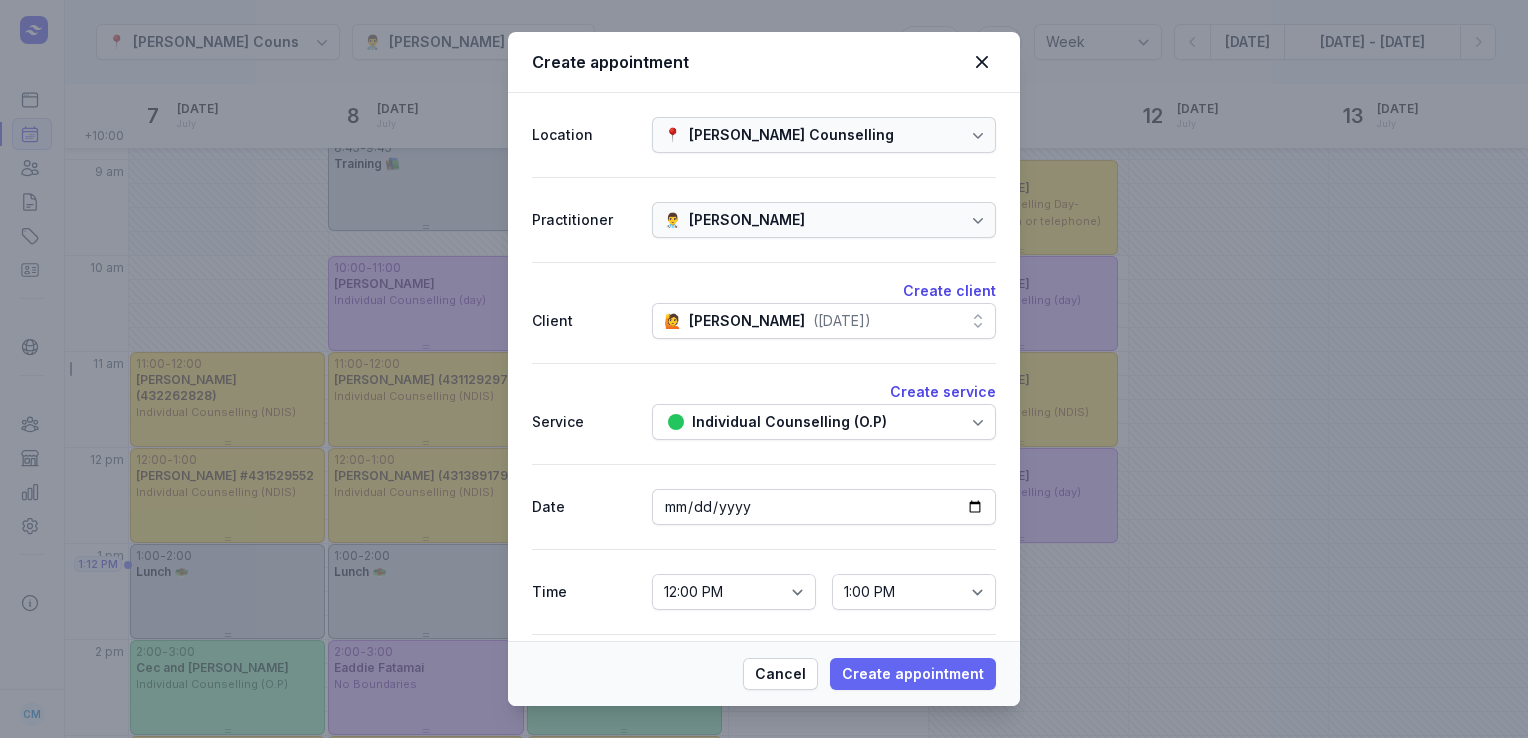 click on "Create appointment" at bounding box center (913, 674) 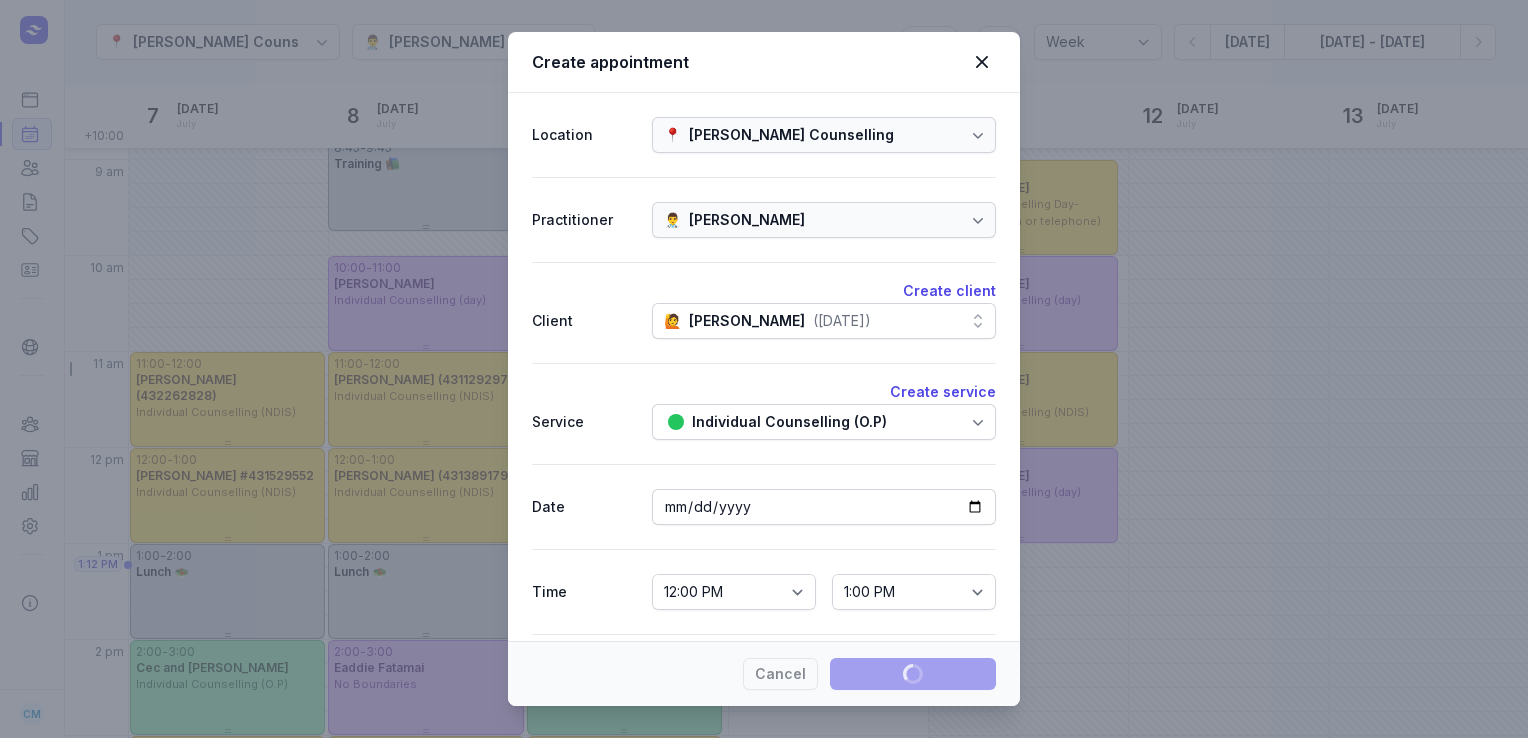 type 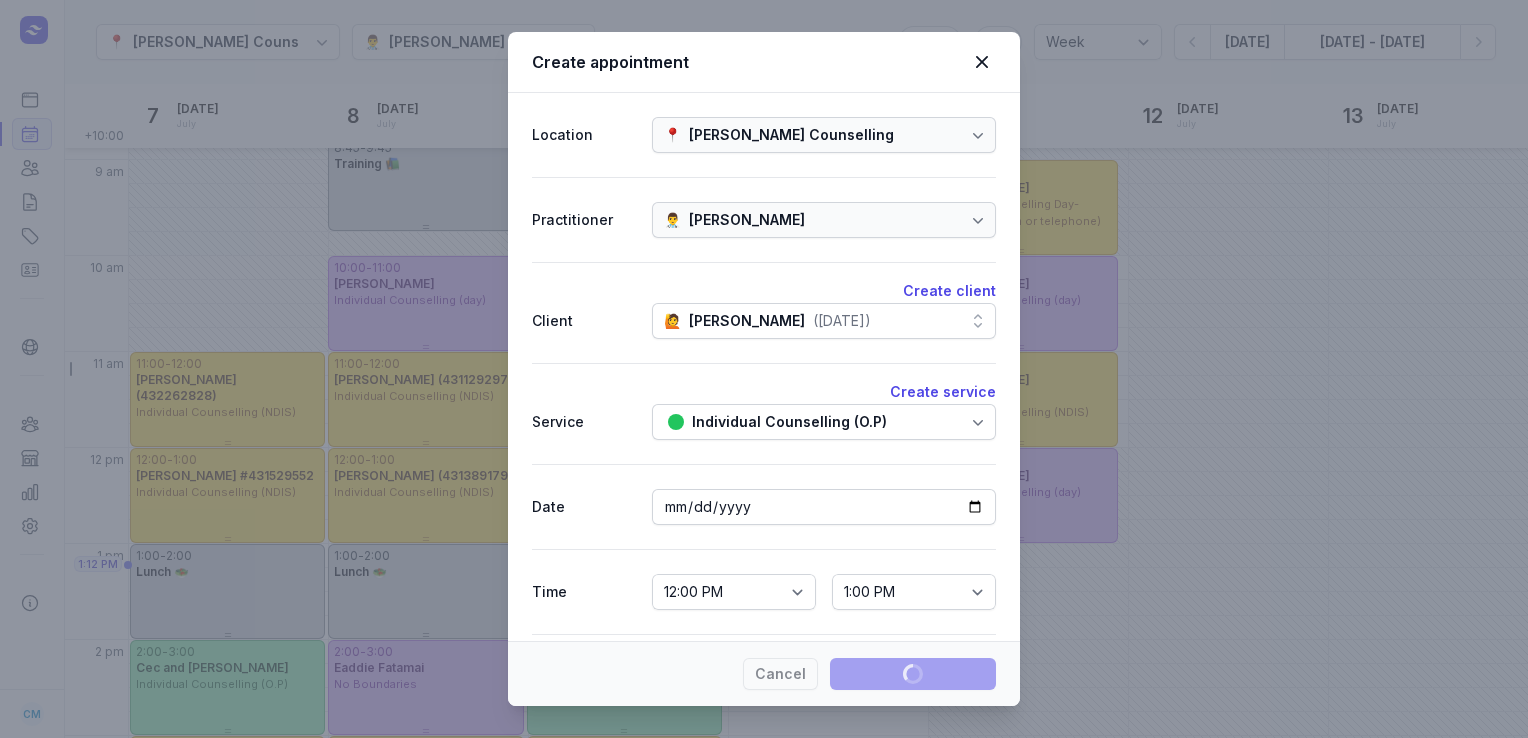 select 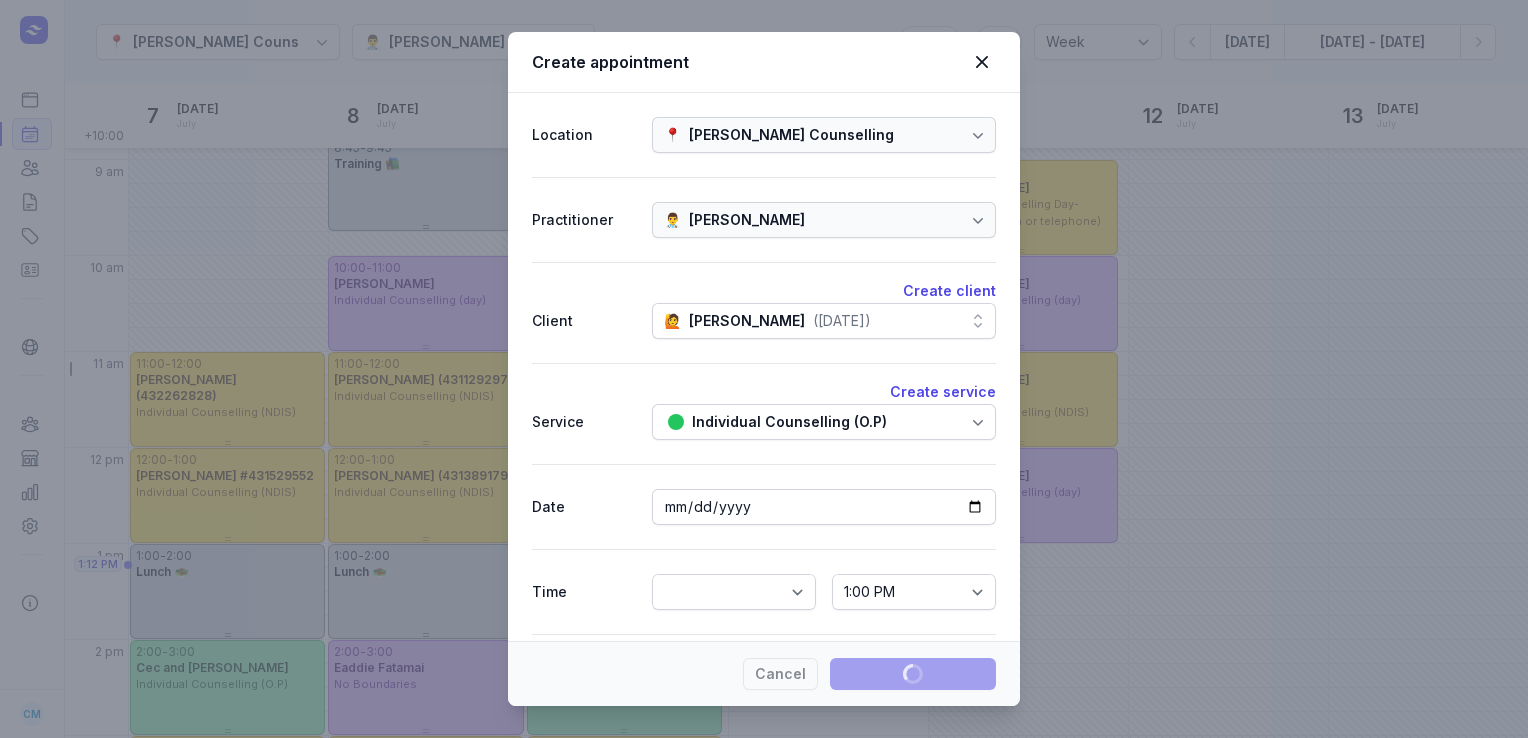 select 